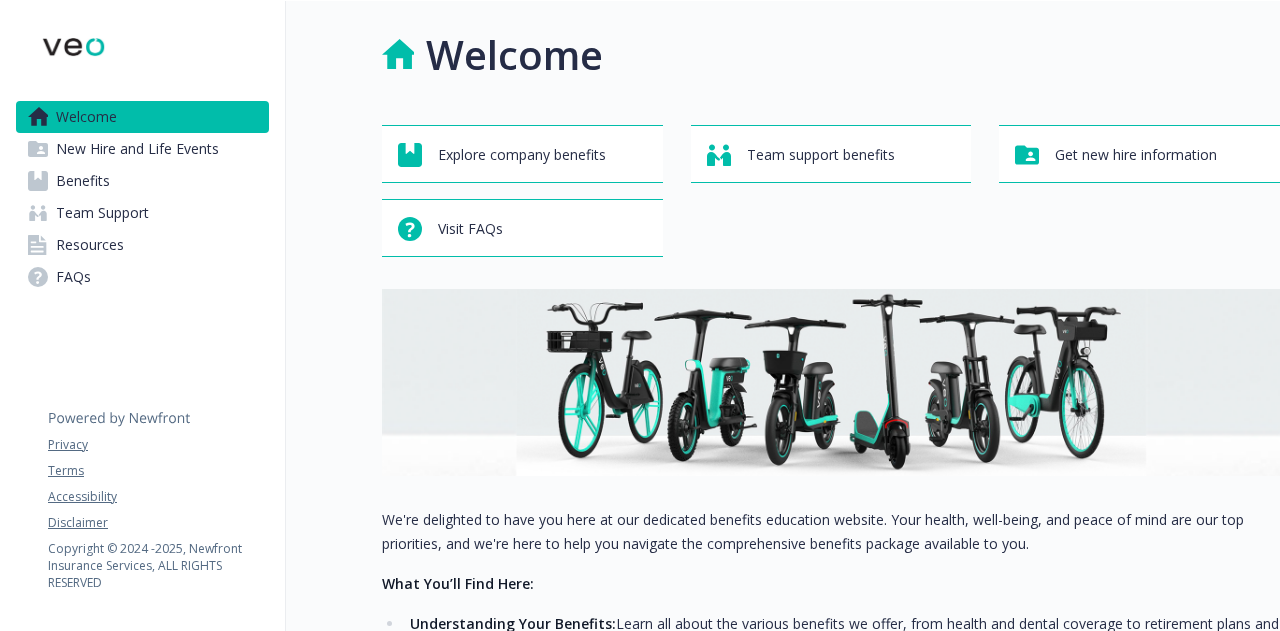 scroll, scrollTop: 0, scrollLeft: 0, axis: both 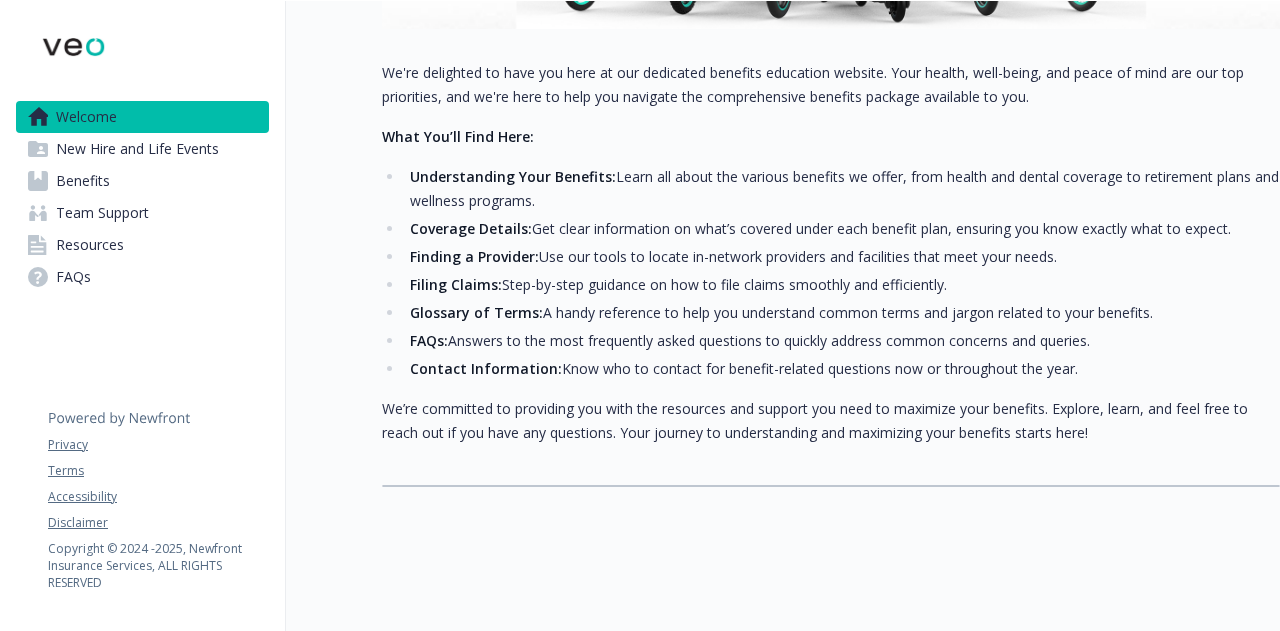 click on "Benefits" at bounding box center [142, 181] 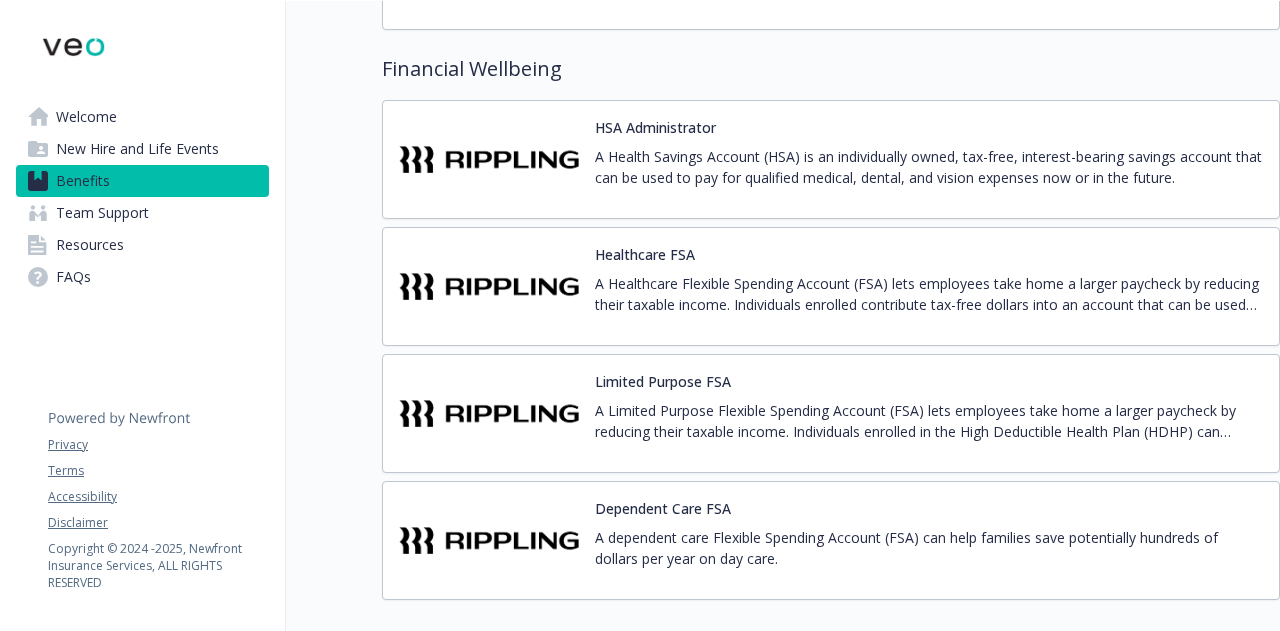 scroll, scrollTop: 2763, scrollLeft: 0, axis: vertical 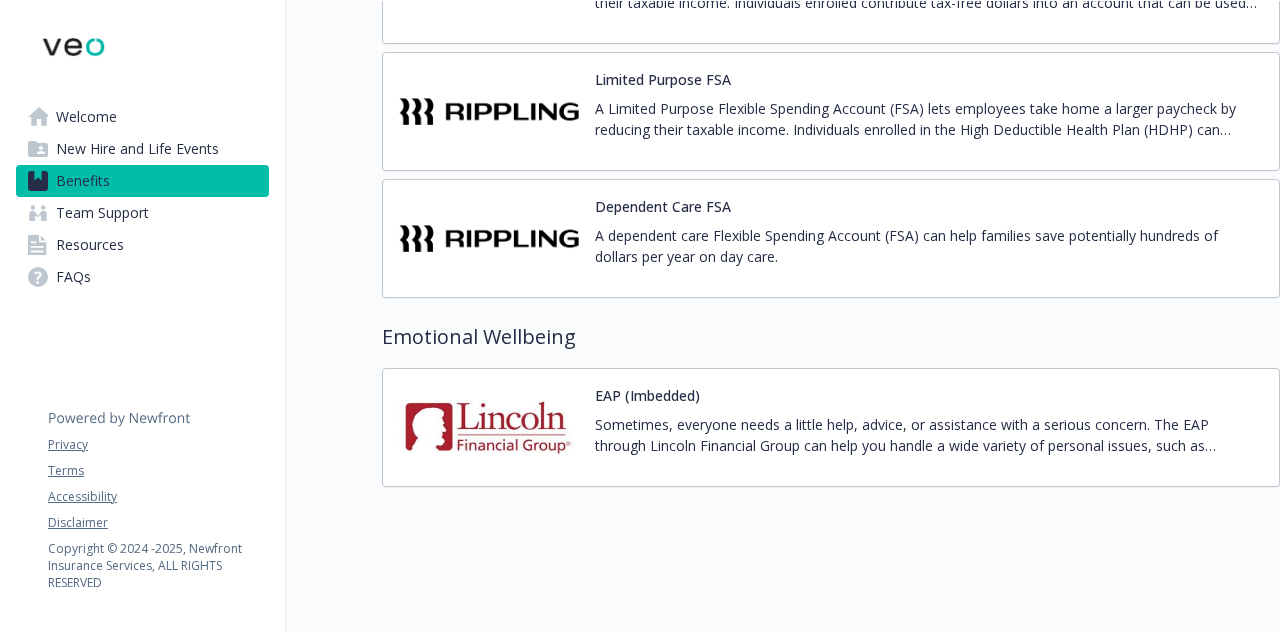 click on "Team Support" at bounding box center [102, 213] 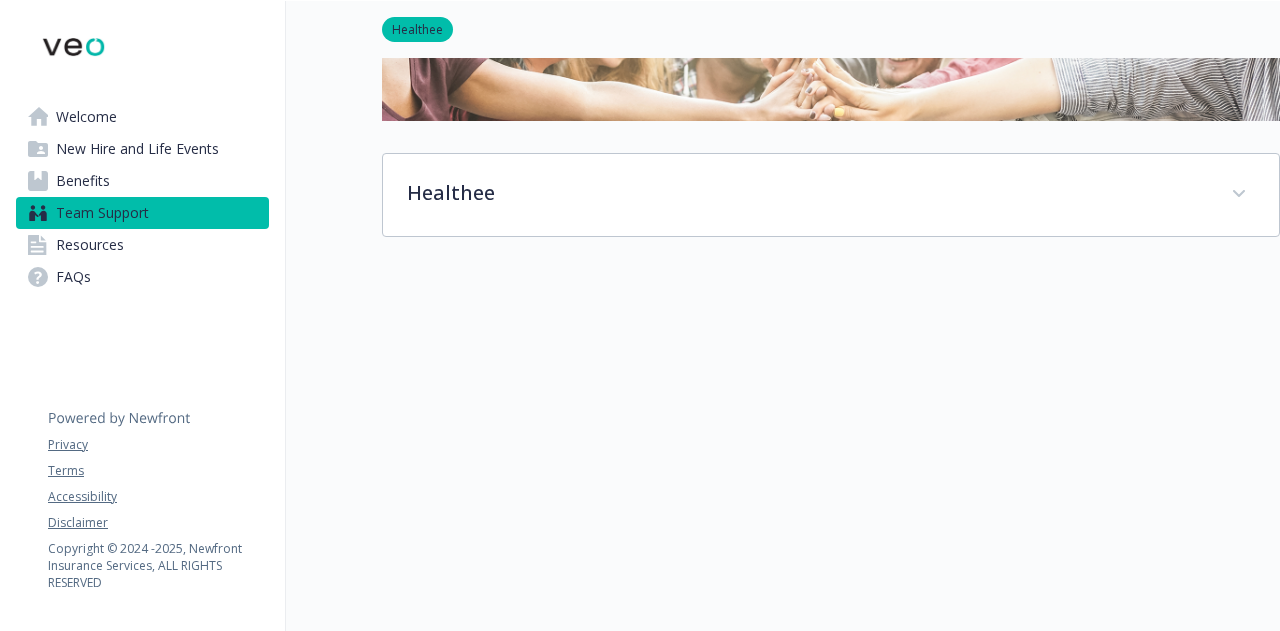 click on "Resources" at bounding box center [142, 245] 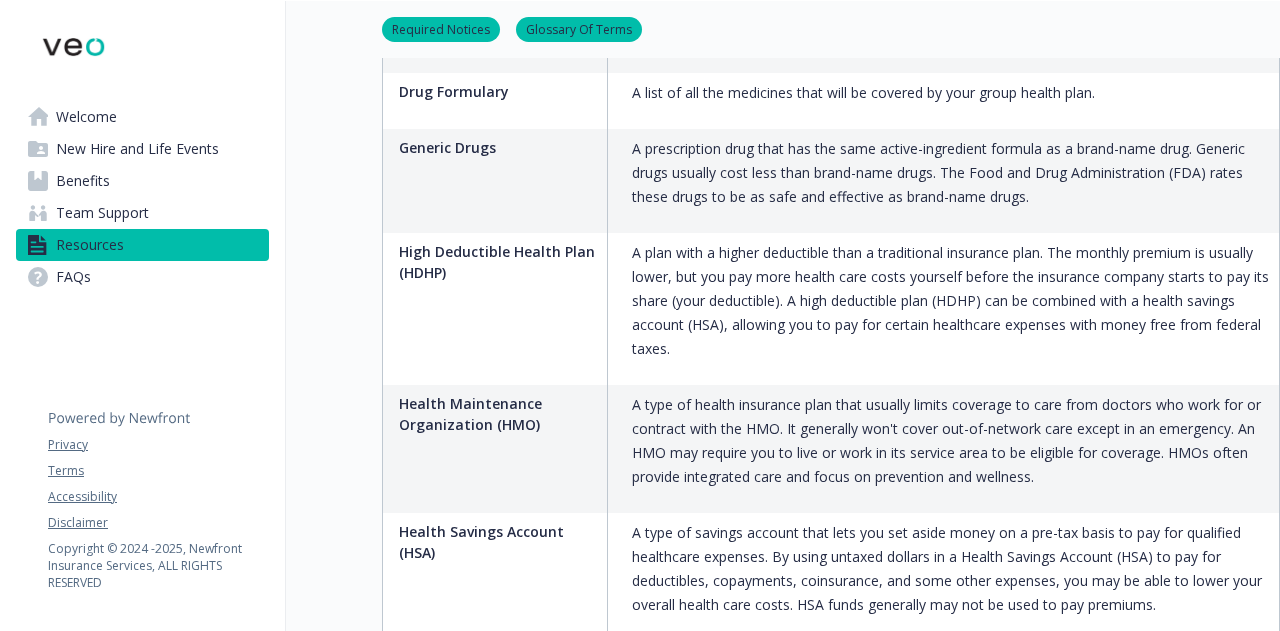 scroll, scrollTop: 2500, scrollLeft: 0, axis: vertical 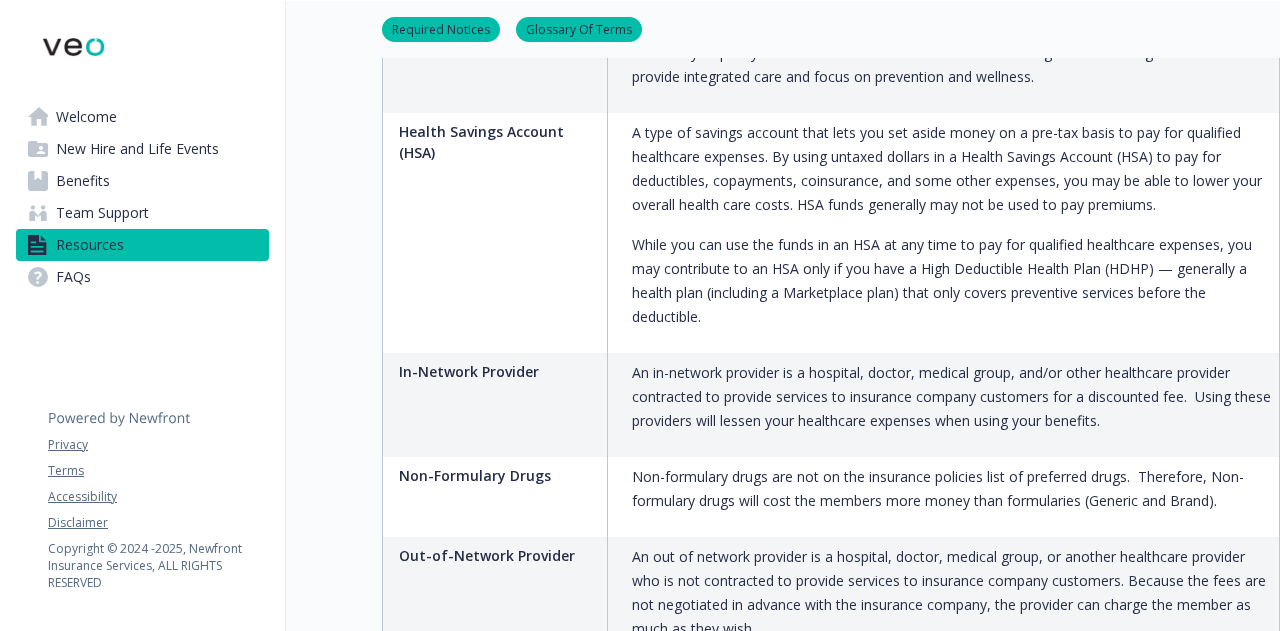 click on "FAQs" at bounding box center [142, 277] 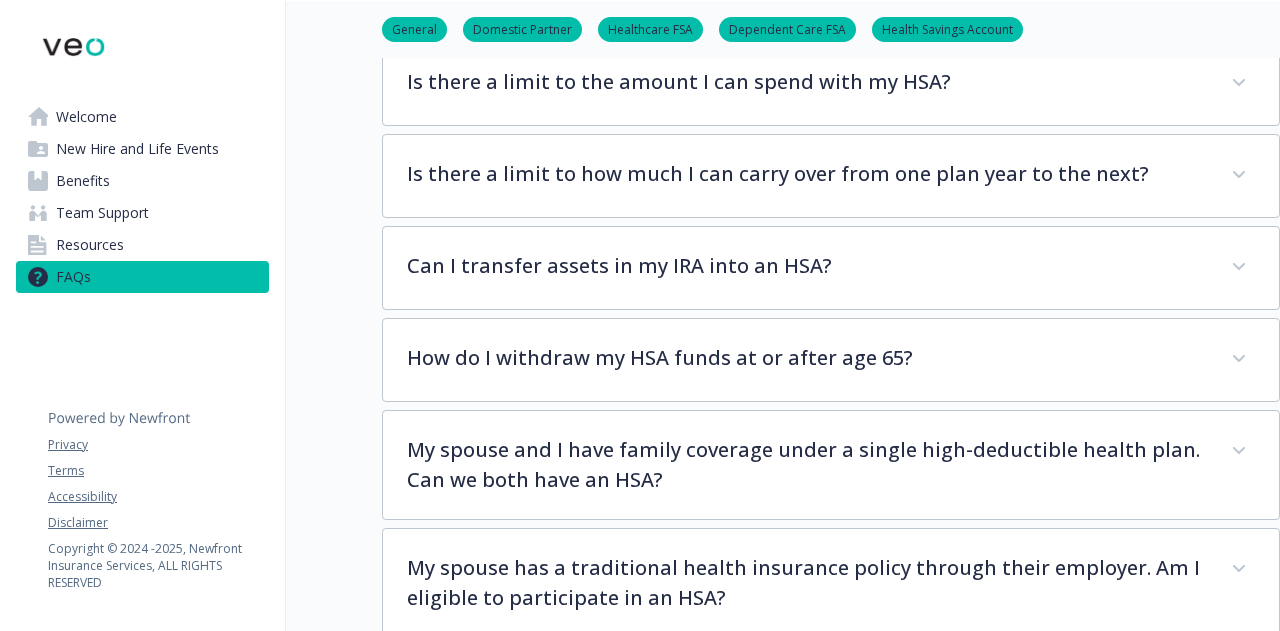 scroll, scrollTop: 3932, scrollLeft: 0, axis: vertical 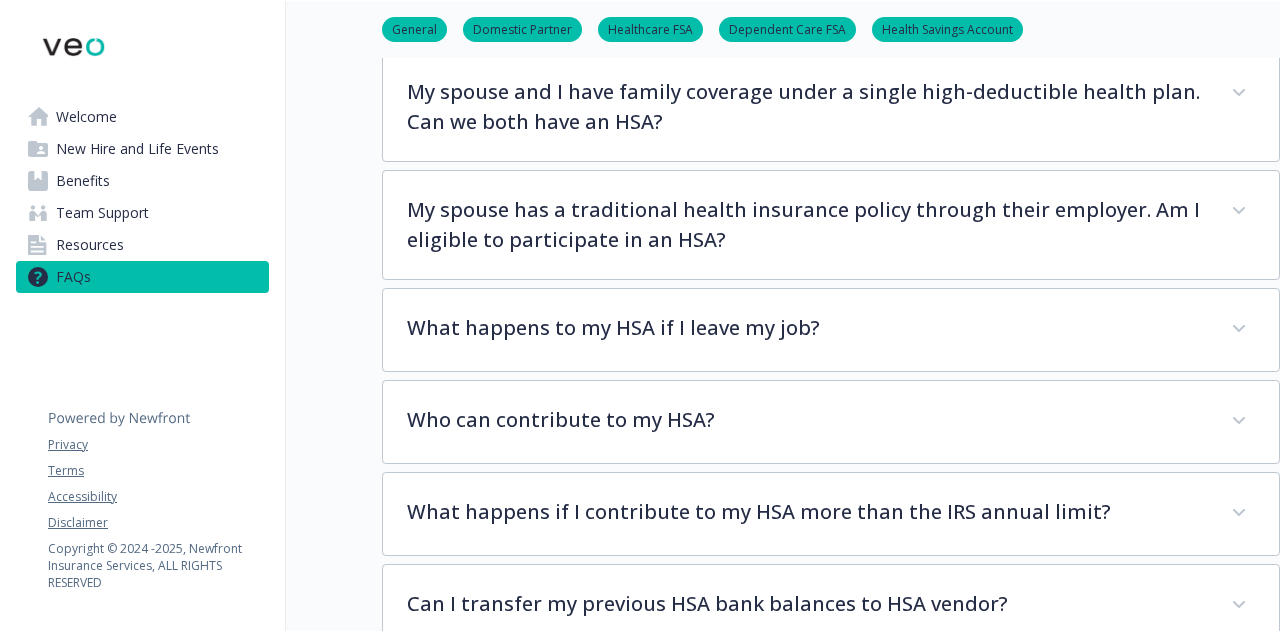 click on "Welcome" at bounding box center [86, 117] 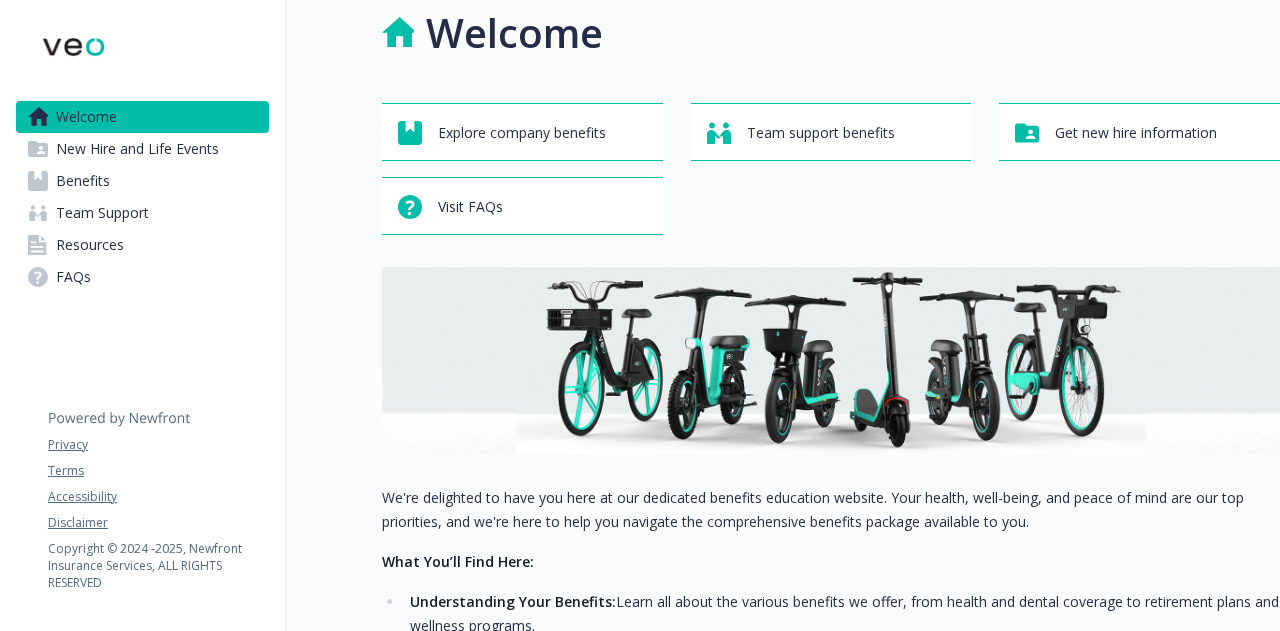 scroll, scrollTop: 0, scrollLeft: 0, axis: both 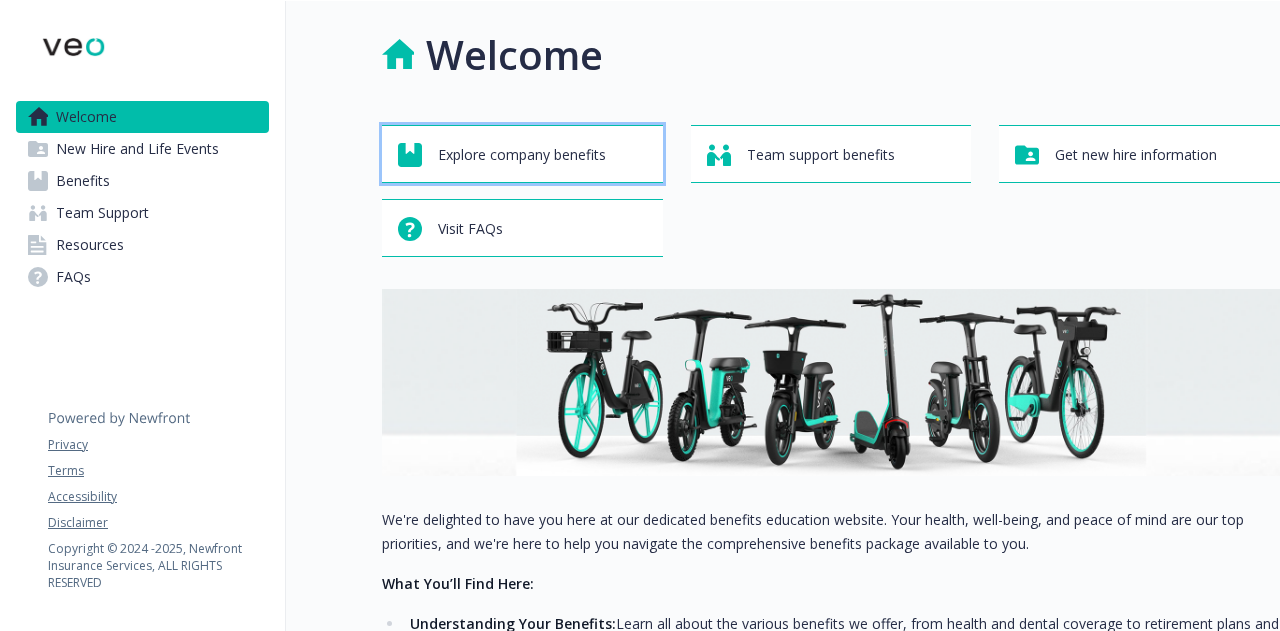 click on "Explore company benefits" at bounding box center [522, 154] 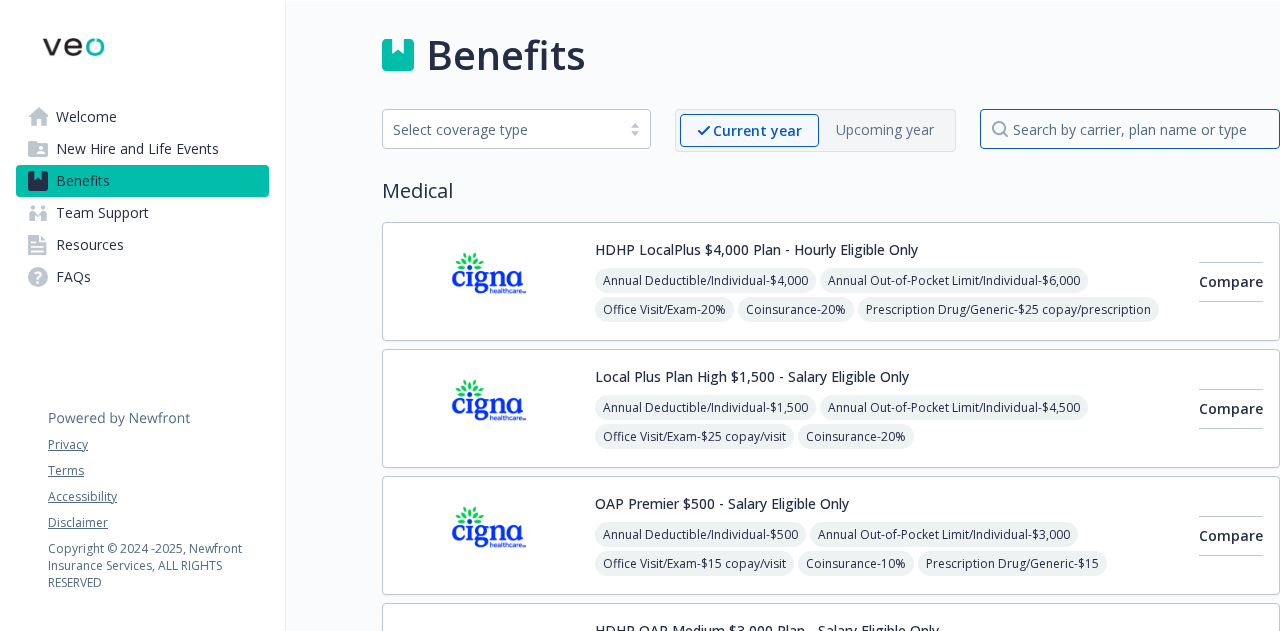 click at bounding box center [1130, 129] 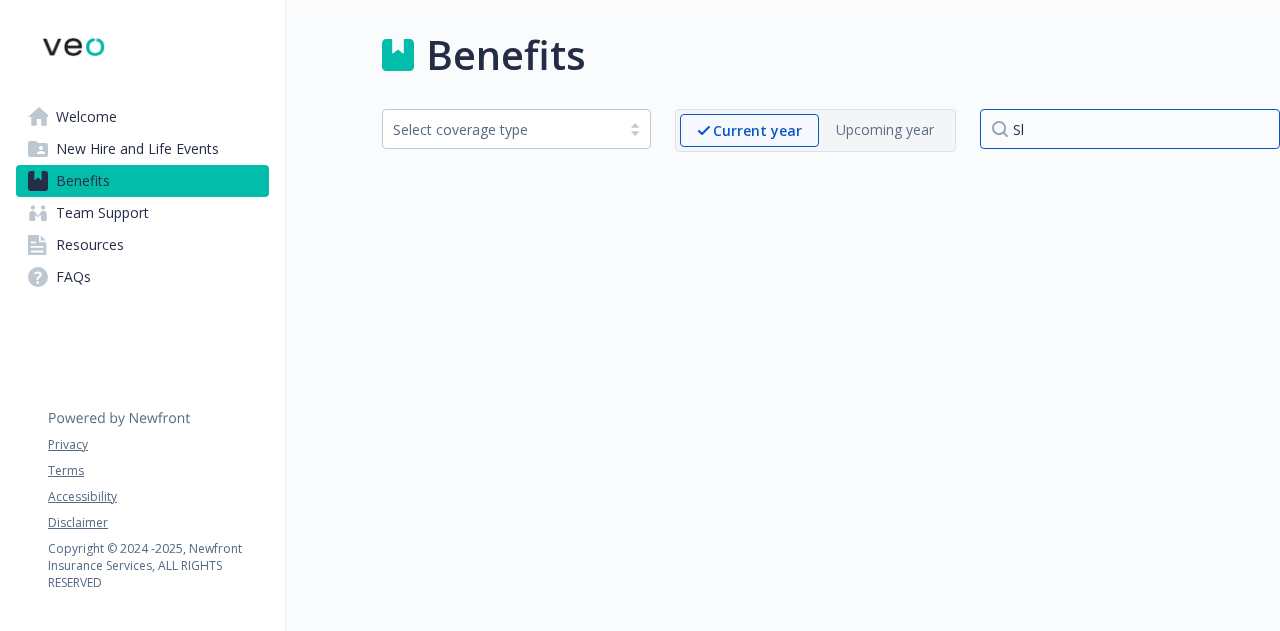 type on "S" 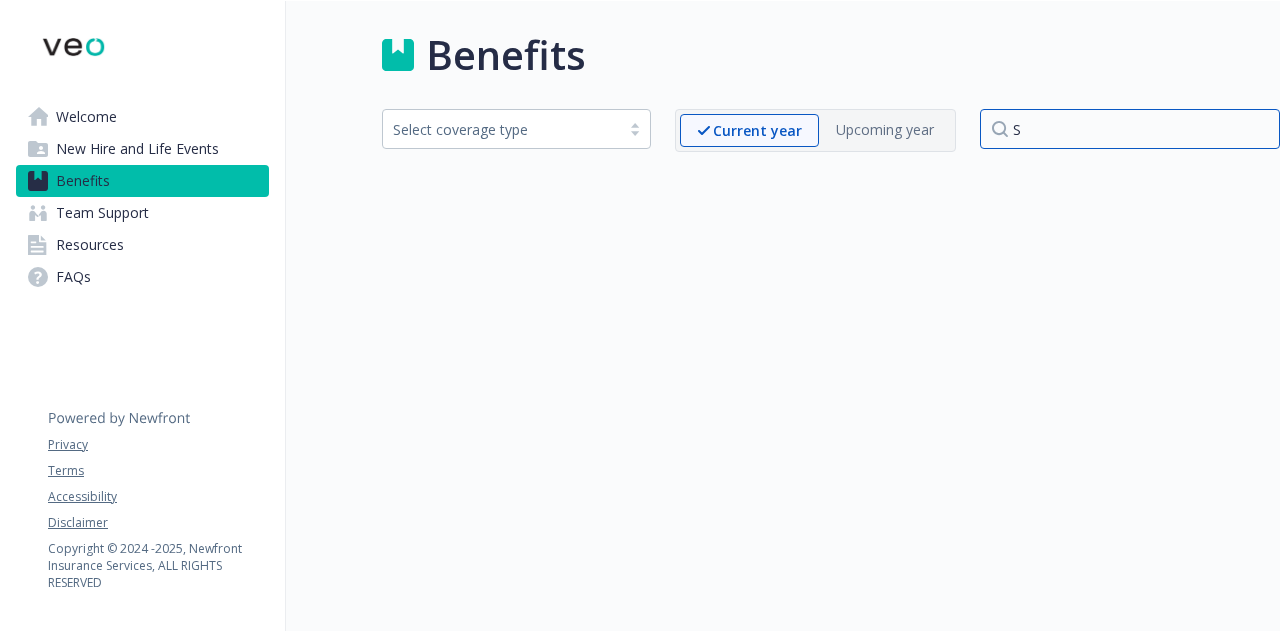 type 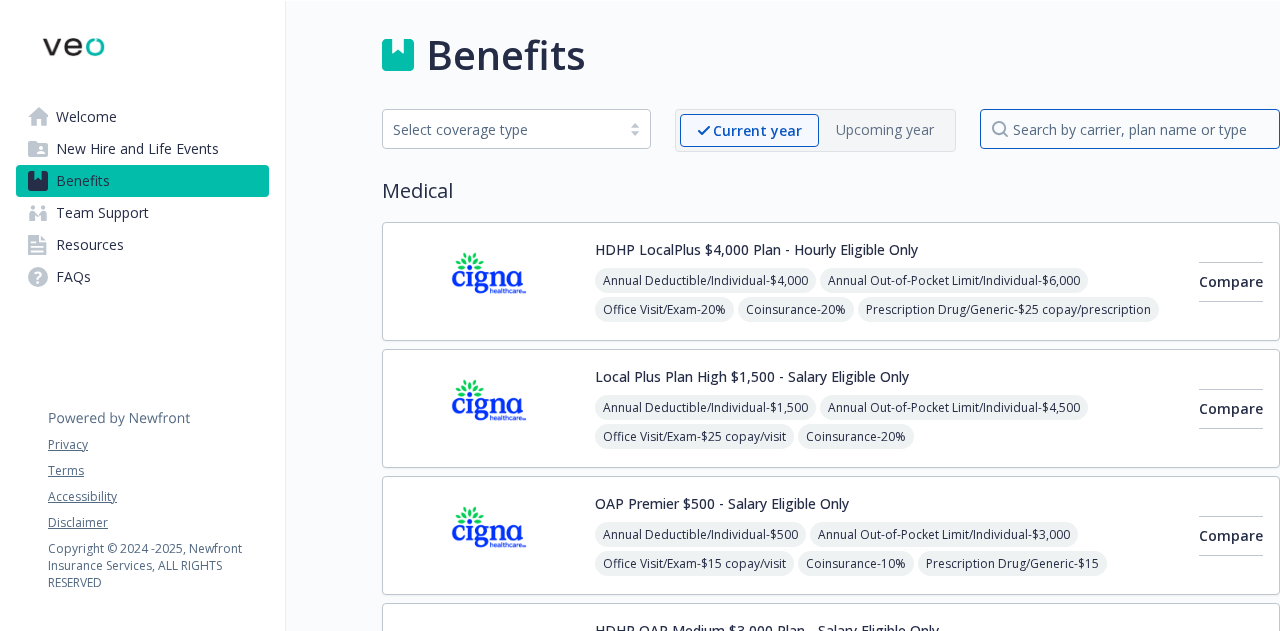 click at bounding box center [1130, 129] 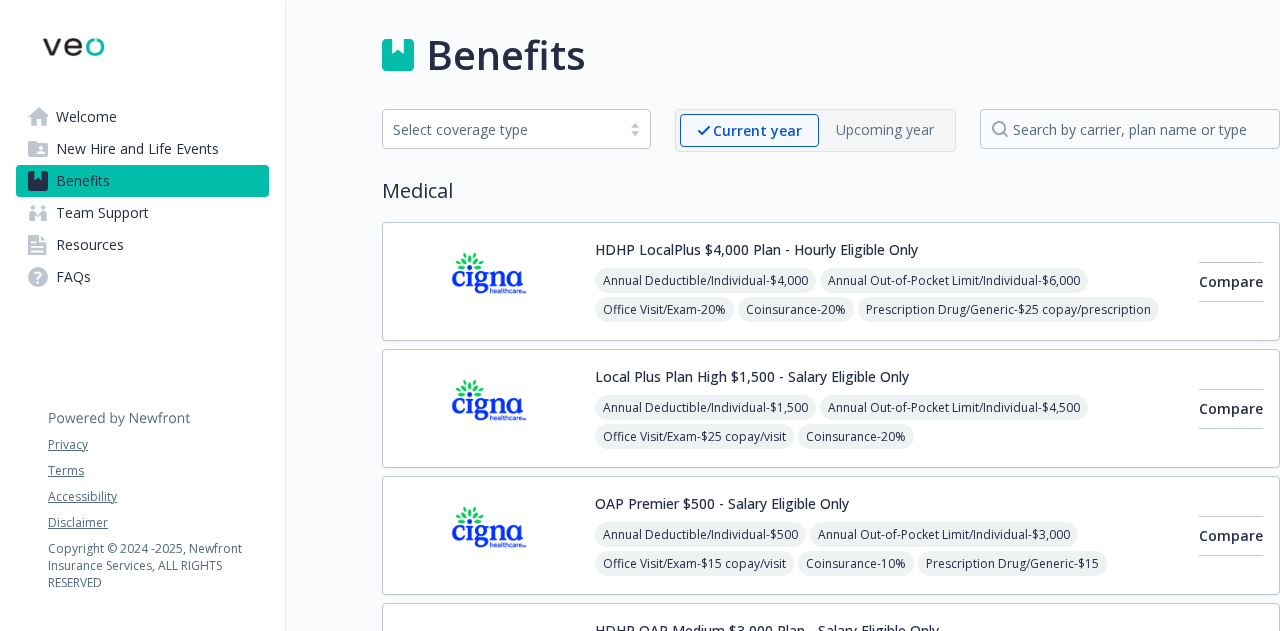 click on "Select coverage type" at bounding box center (501, 129) 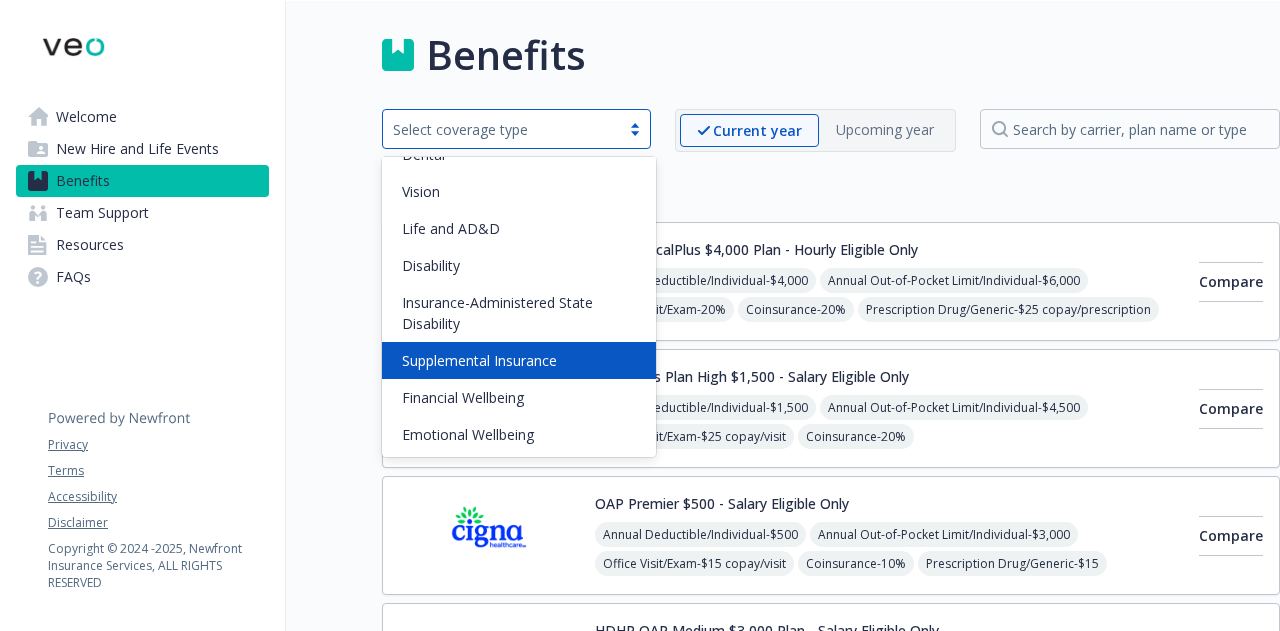 scroll, scrollTop: 0, scrollLeft: 0, axis: both 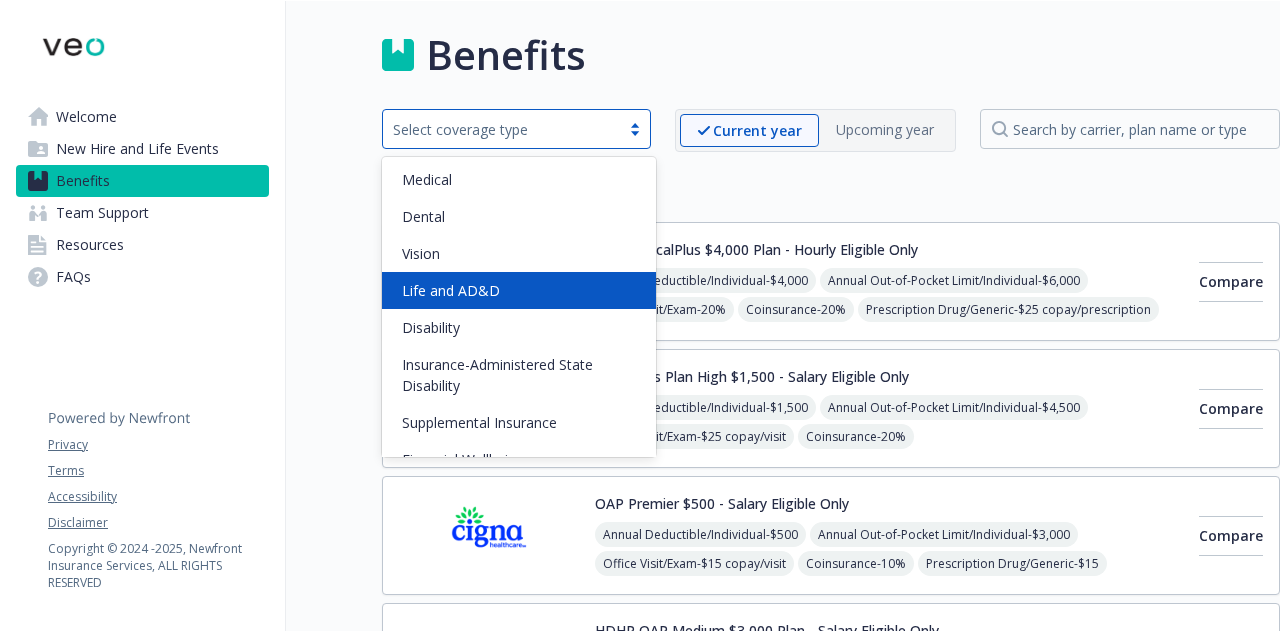 click on "New Hire and Life Events" at bounding box center [142, 149] 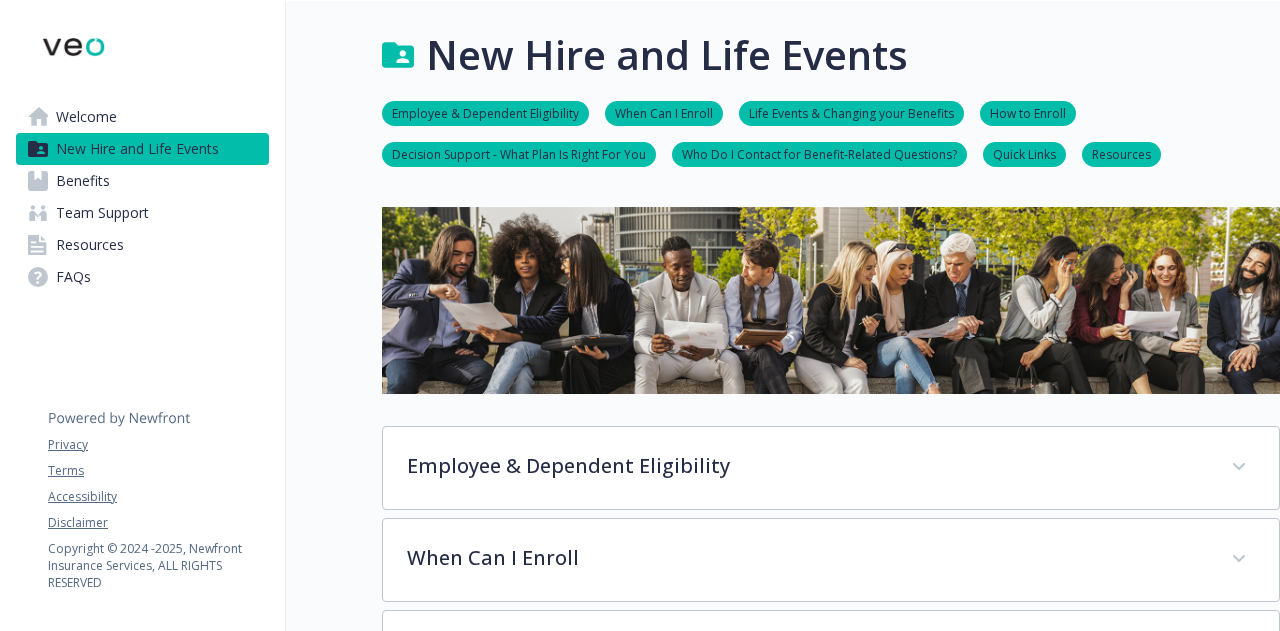 click on "Team Support" at bounding box center (142, 213) 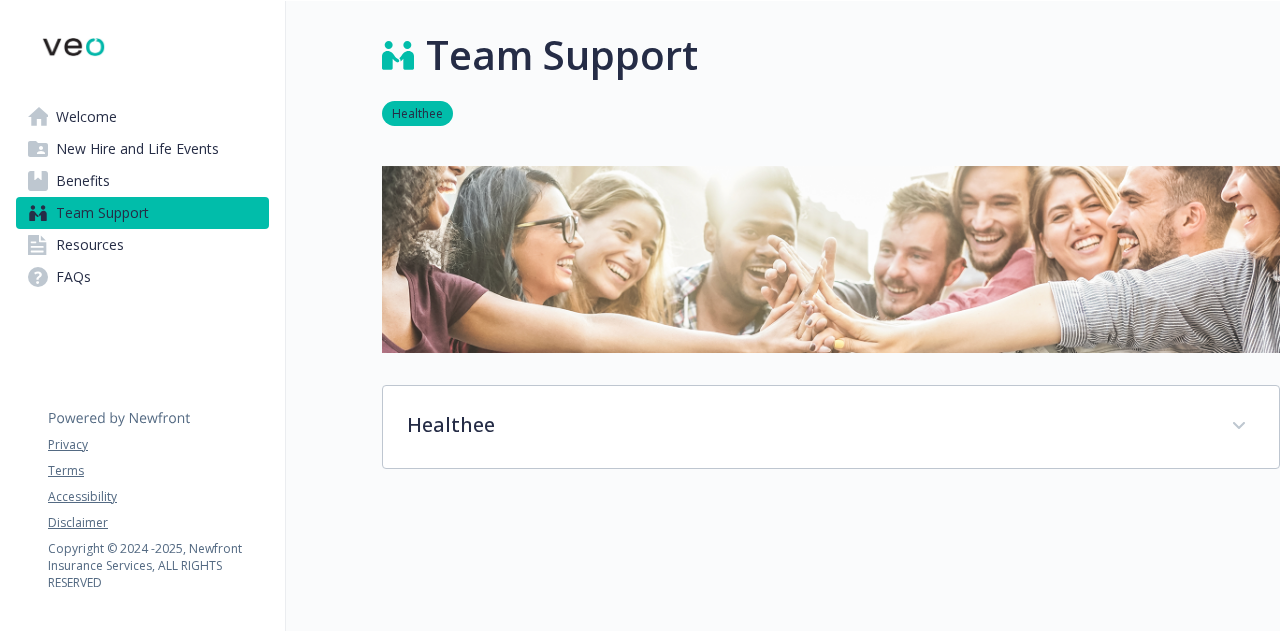 click on "Resources" at bounding box center (142, 245) 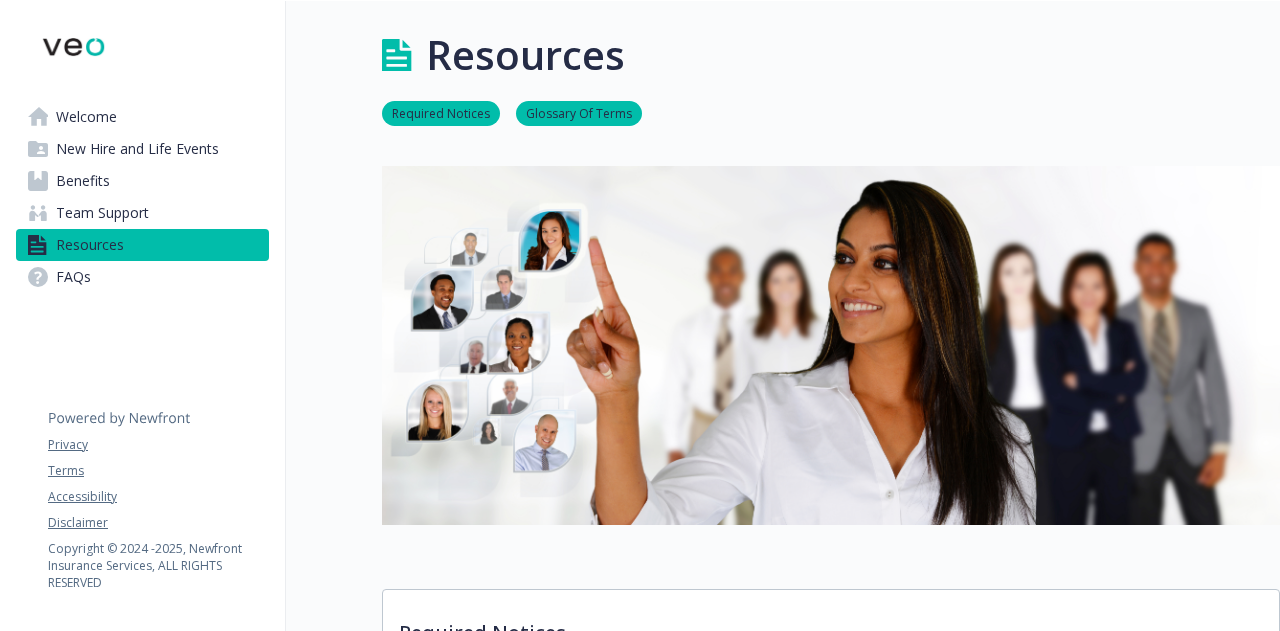 click on "FAQs" at bounding box center (142, 277) 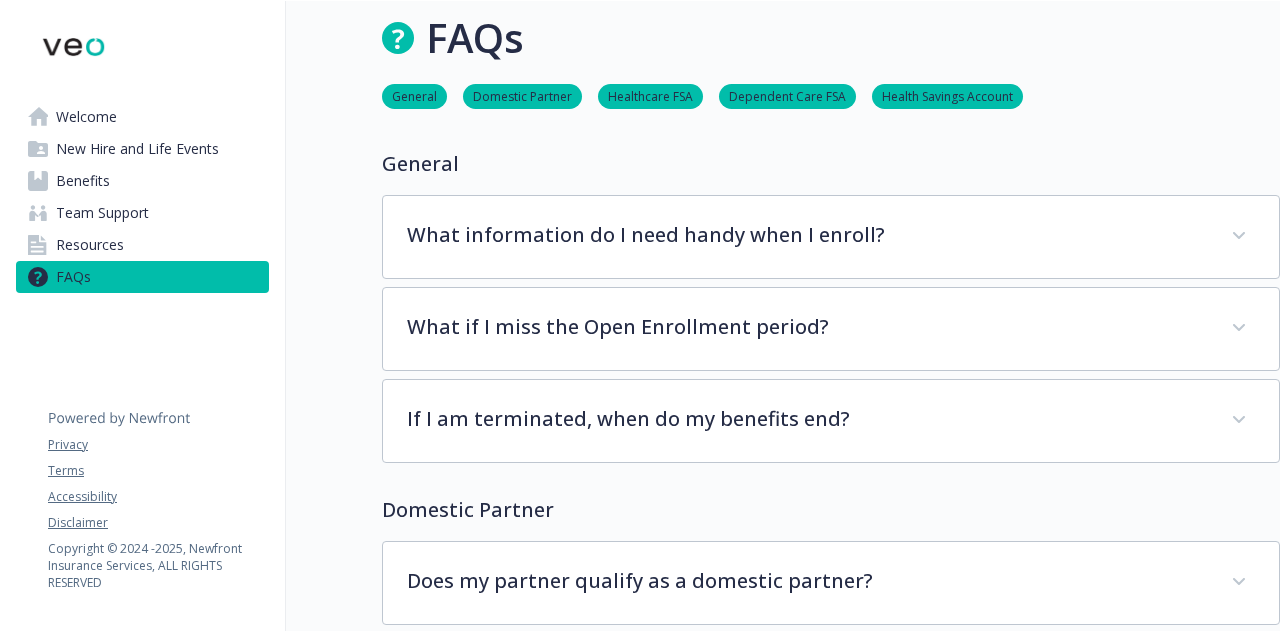 scroll, scrollTop: 0, scrollLeft: 0, axis: both 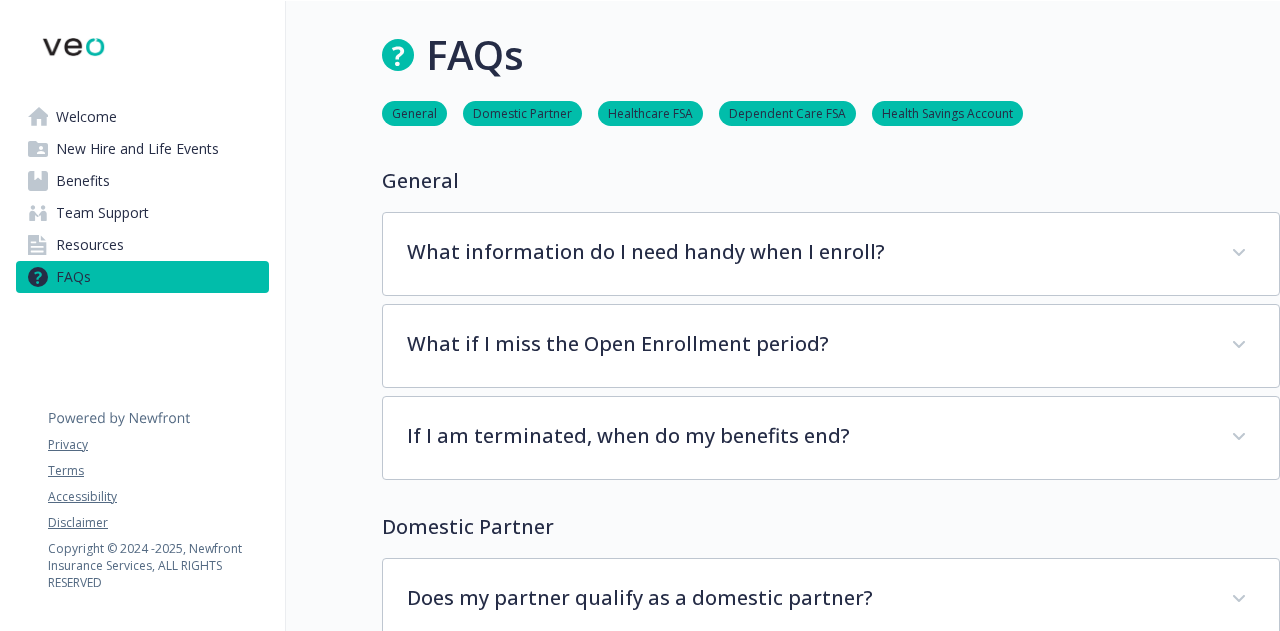 click on "Resources" at bounding box center [90, 245] 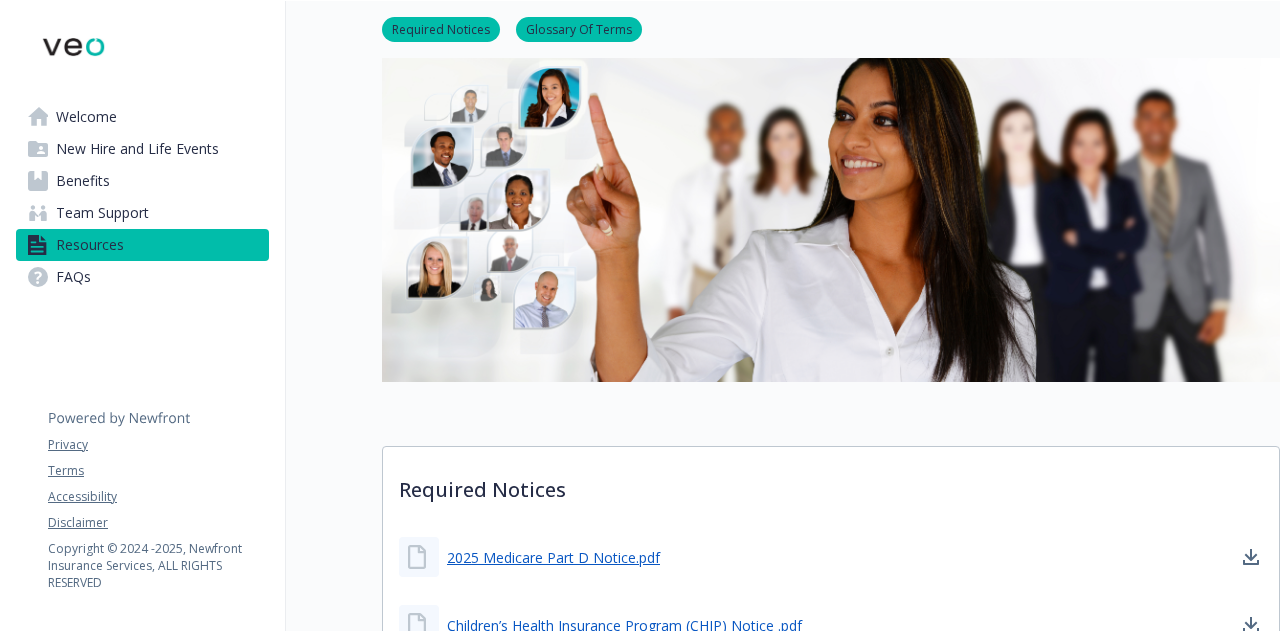 scroll, scrollTop: 148, scrollLeft: 0, axis: vertical 